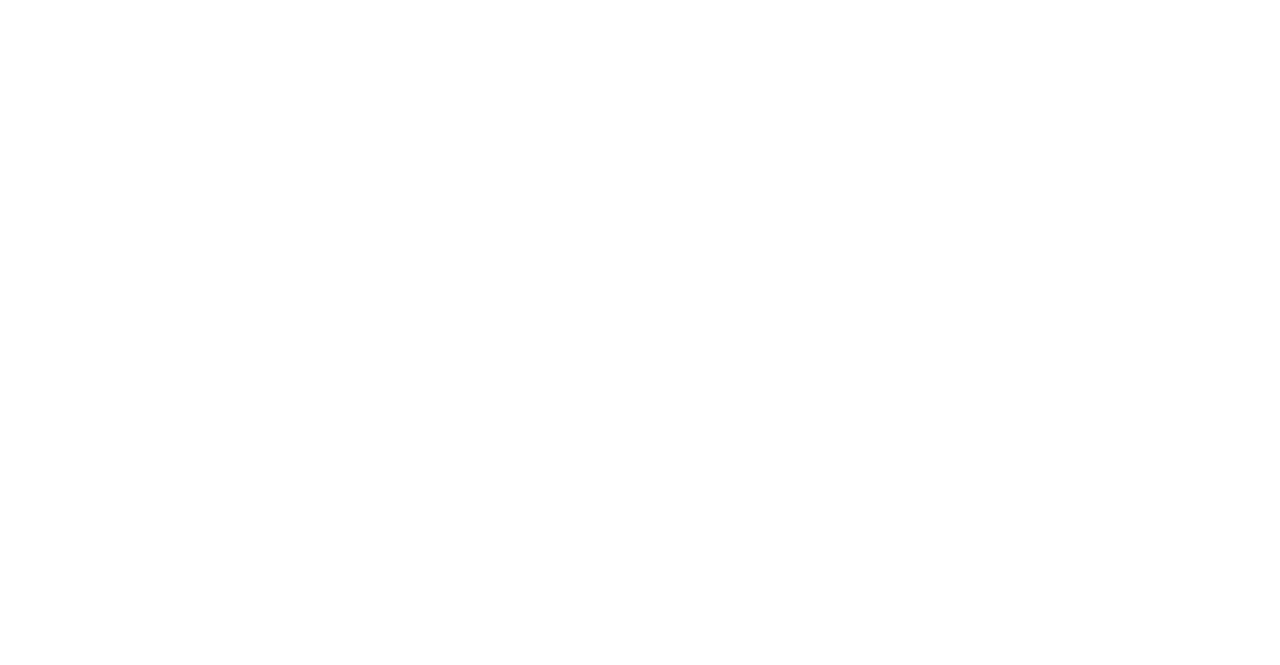 scroll, scrollTop: 0, scrollLeft: 0, axis: both 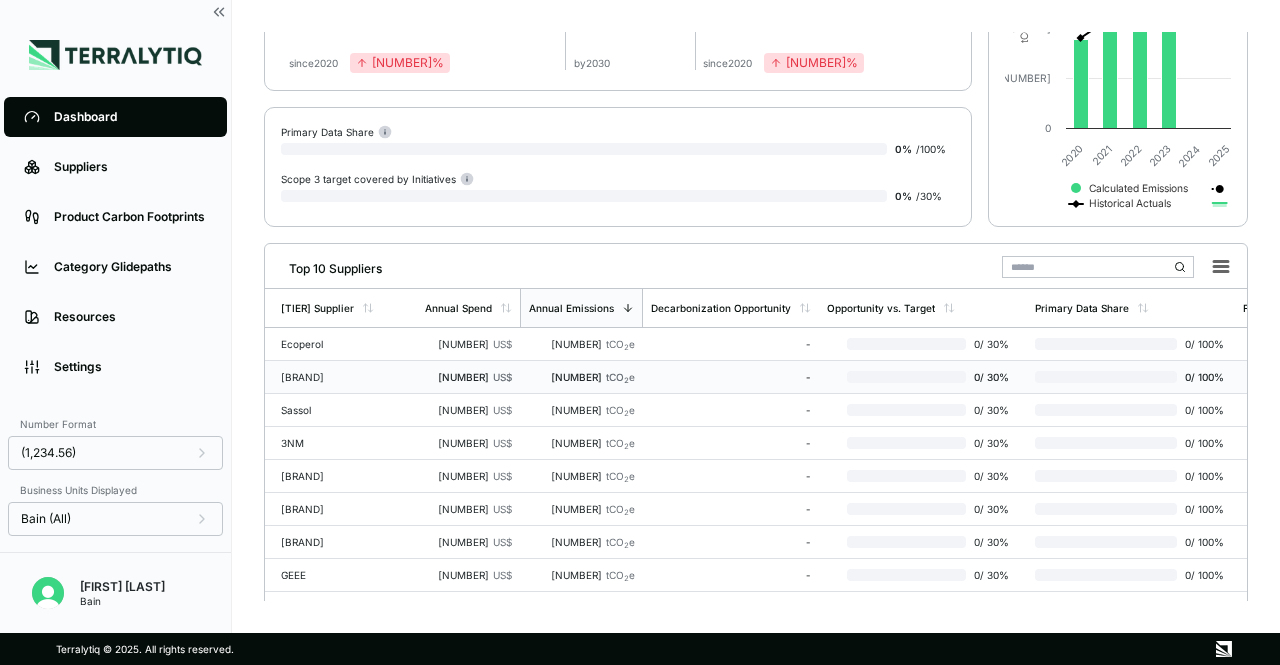 click on "[BRAND]" at bounding box center (345, 377) 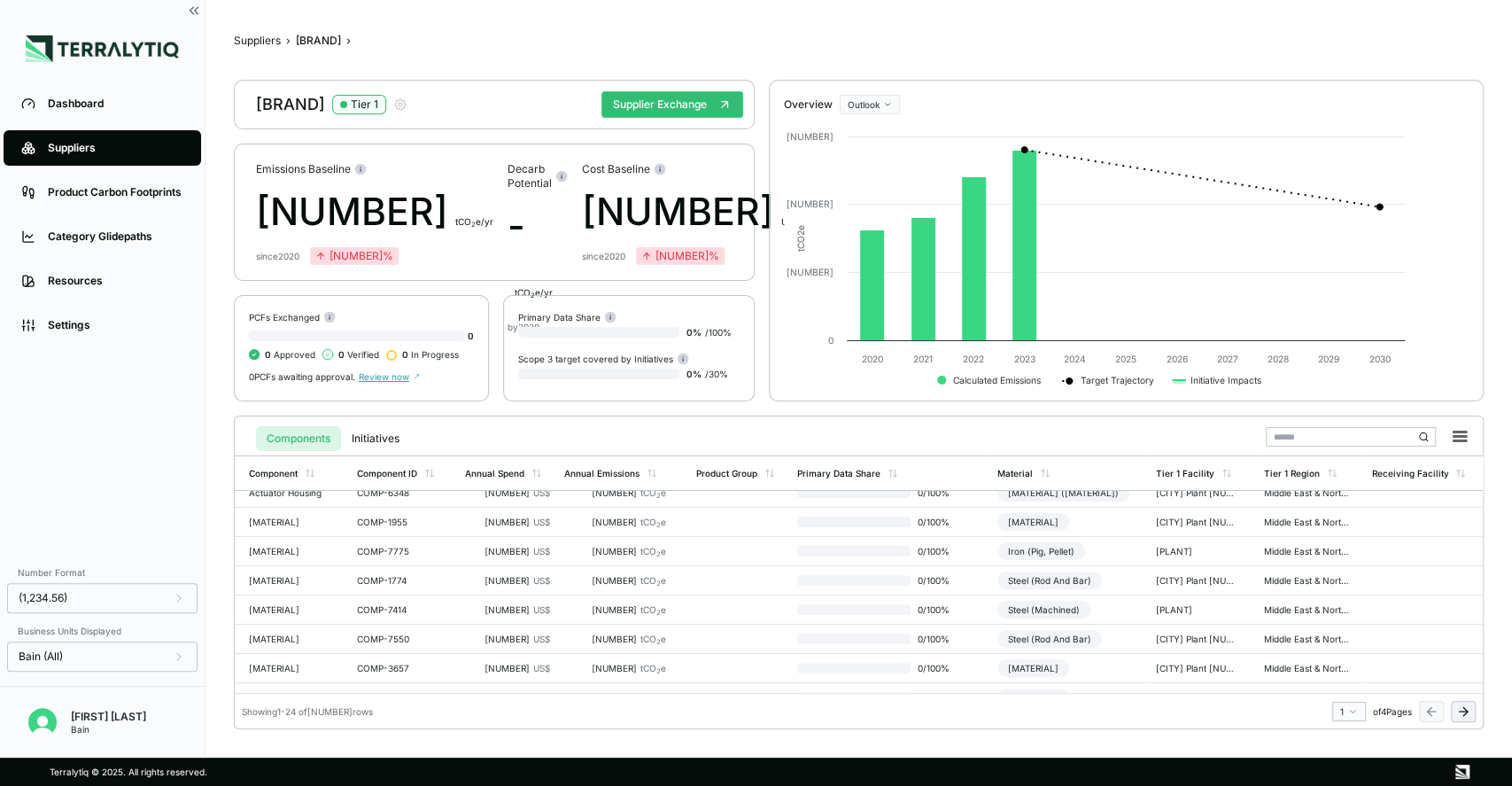 scroll, scrollTop: 71, scrollLeft: 0, axis: vertical 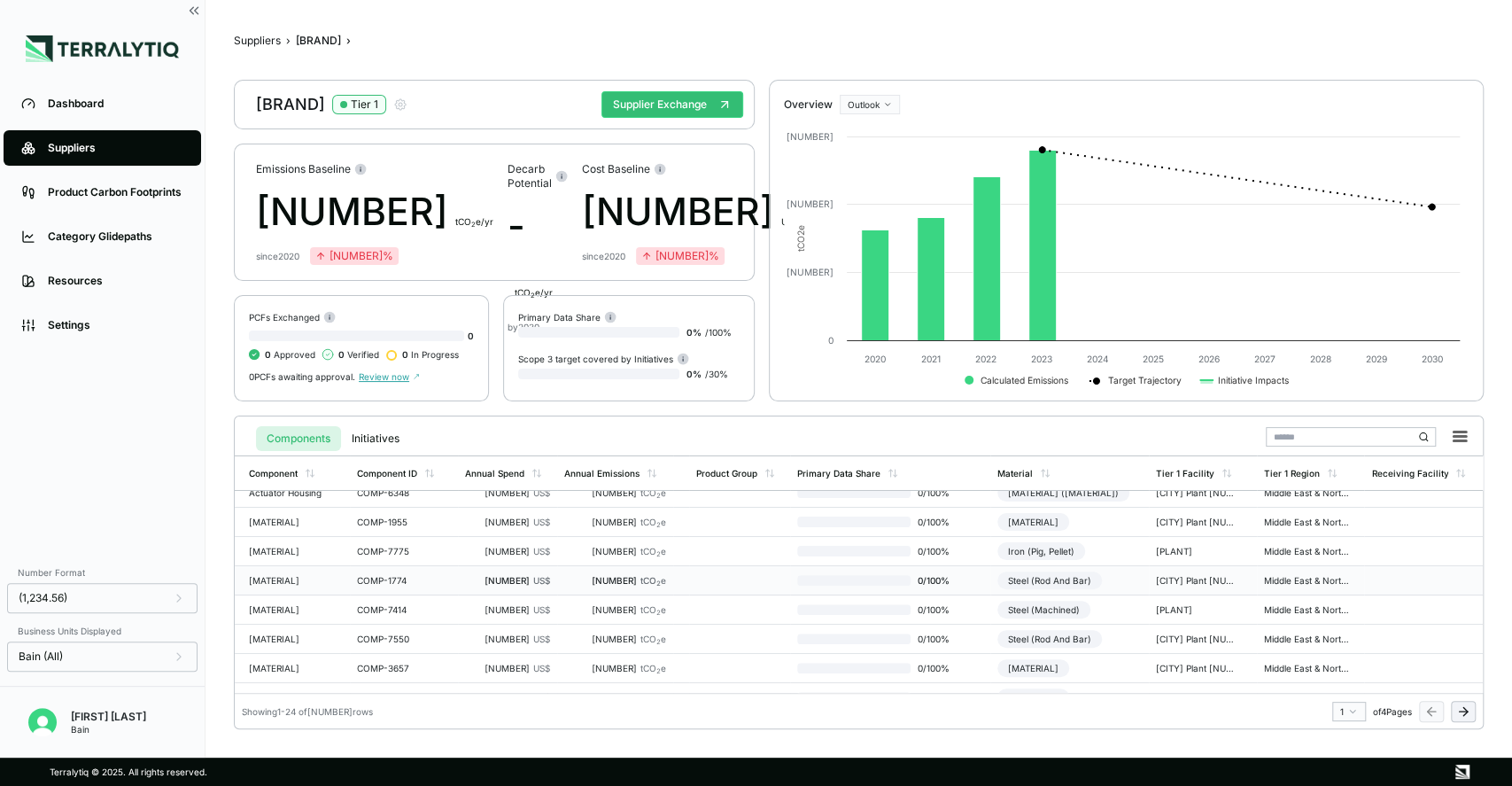 drag, startPoint x: 1133, startPoint y: 6, endPoint x: 829, endPoint y: 583, distance: 652.1848 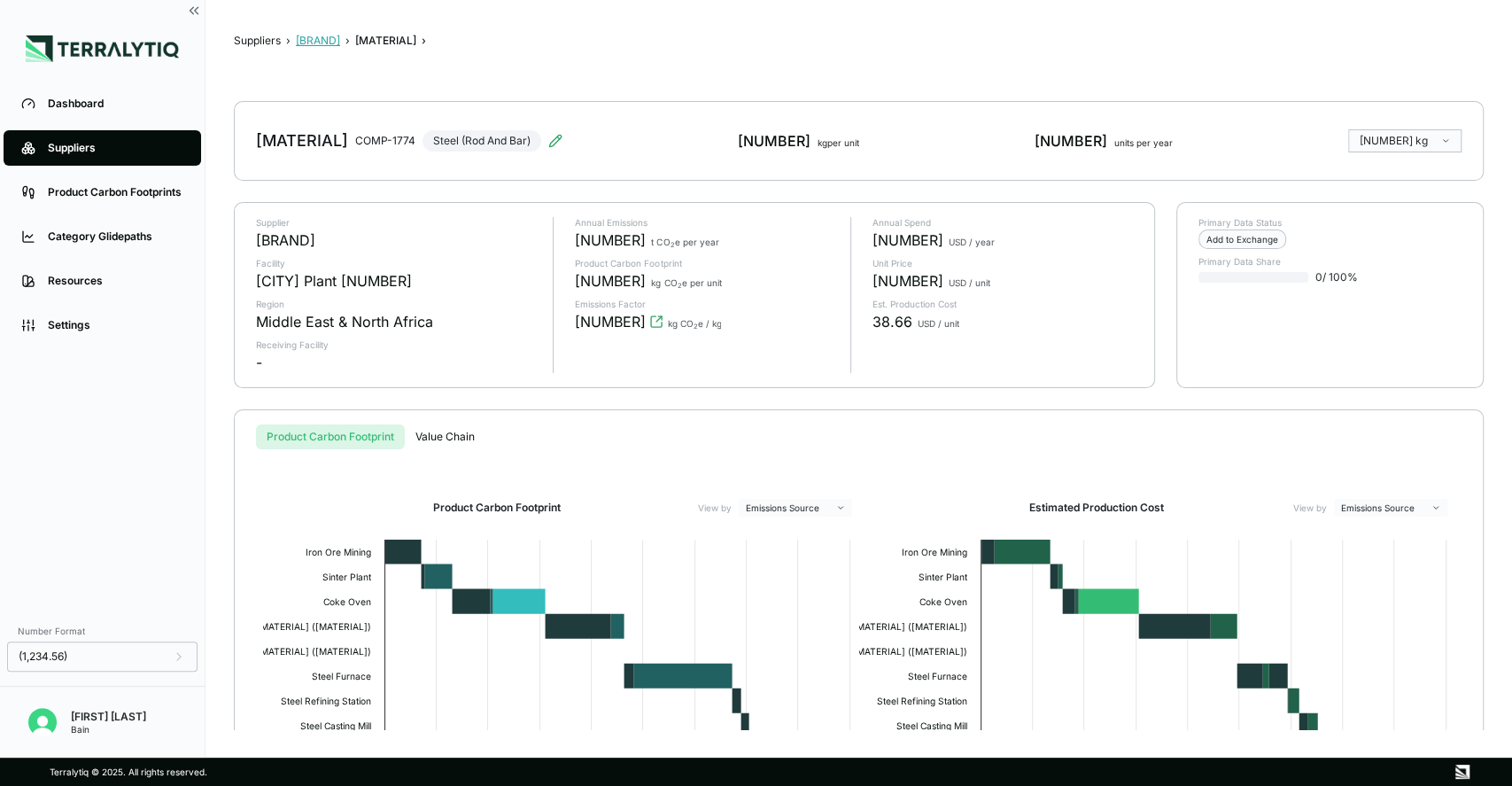 click on "[BRAND]" at bounding box center [318, 41] 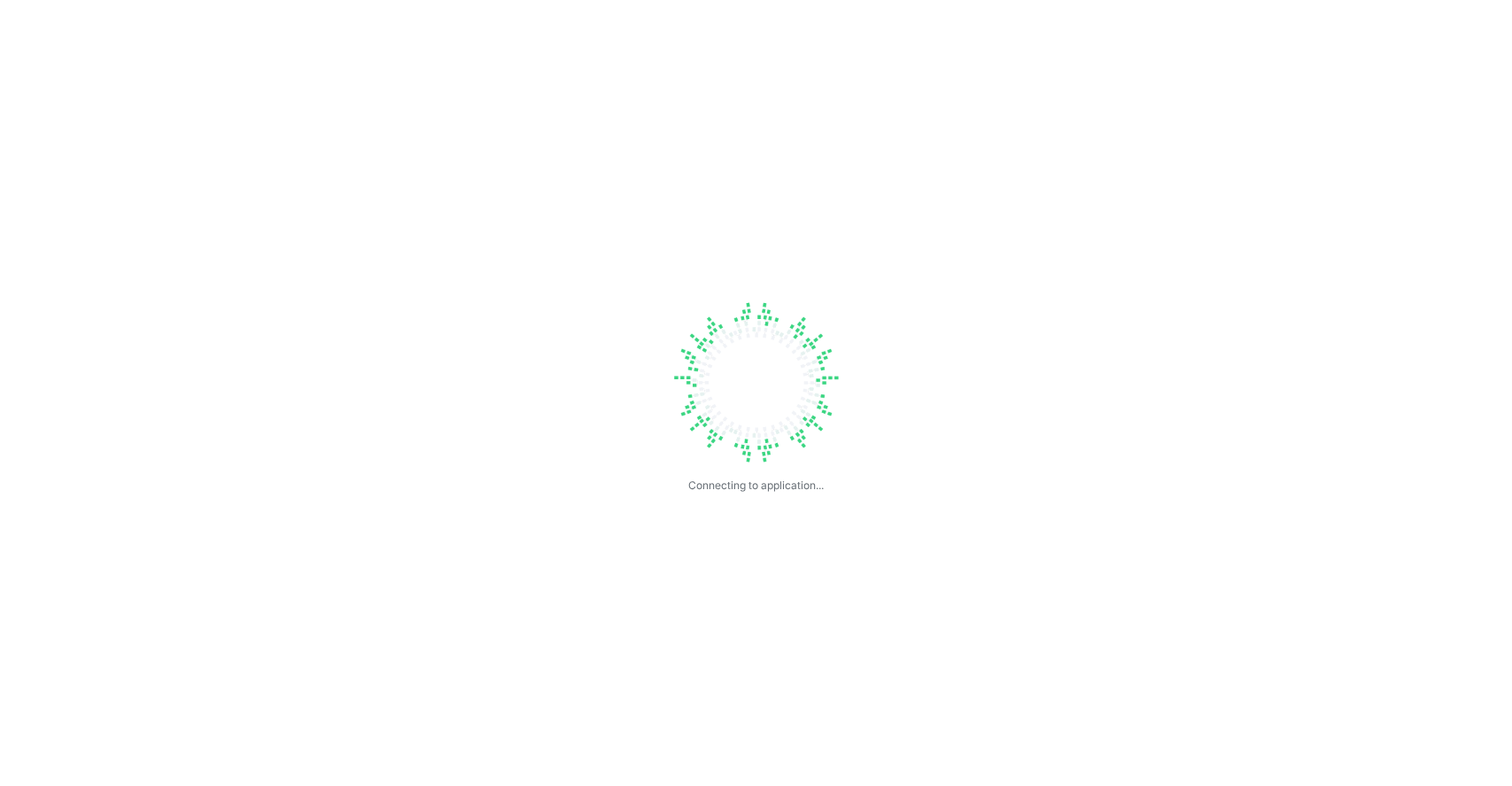 scroll, scrollTop: 0, scrollLeft: 0, axis: both 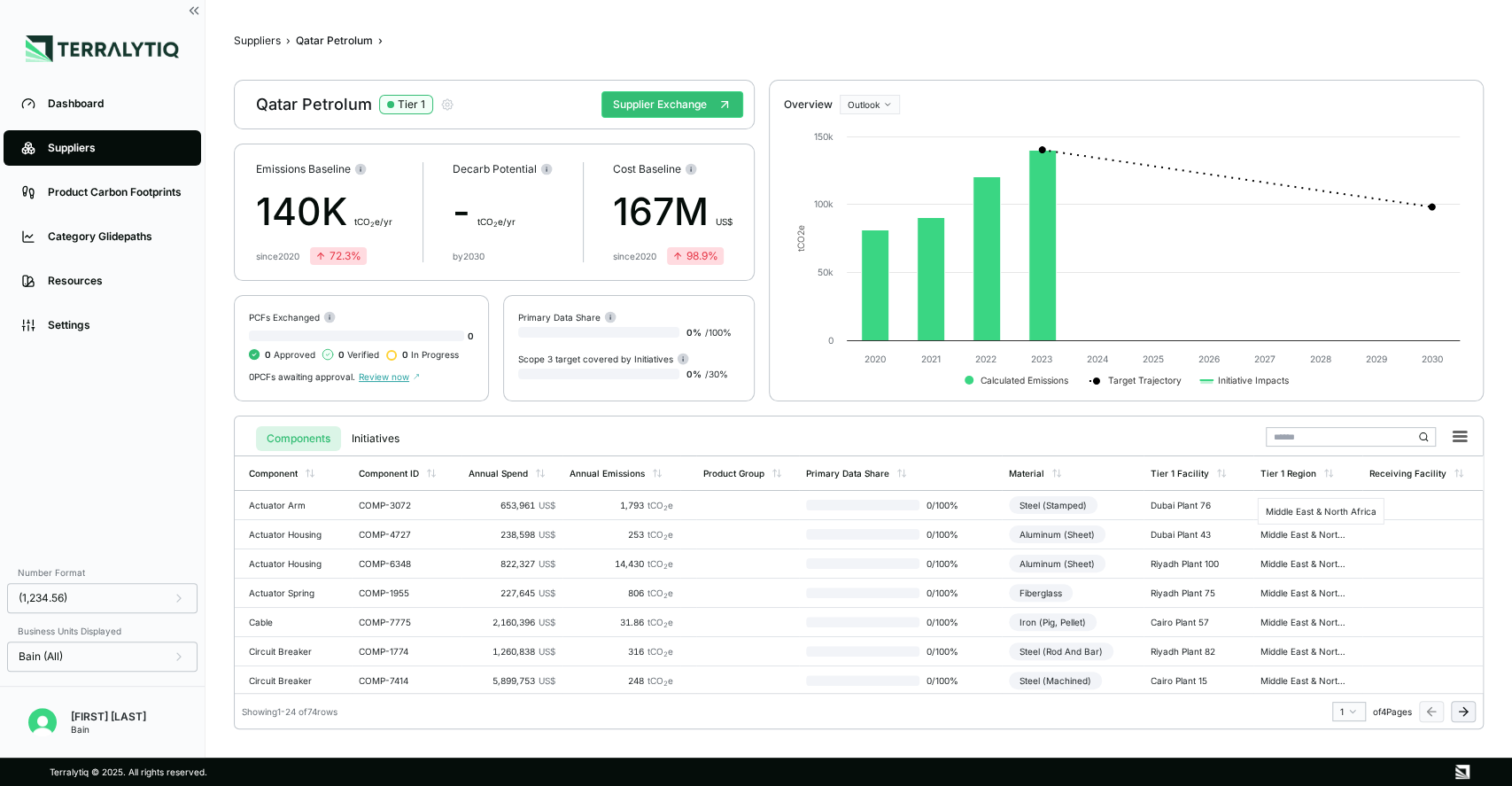 click on "Middle East & North Africa" at bounding box center [1303, 534] 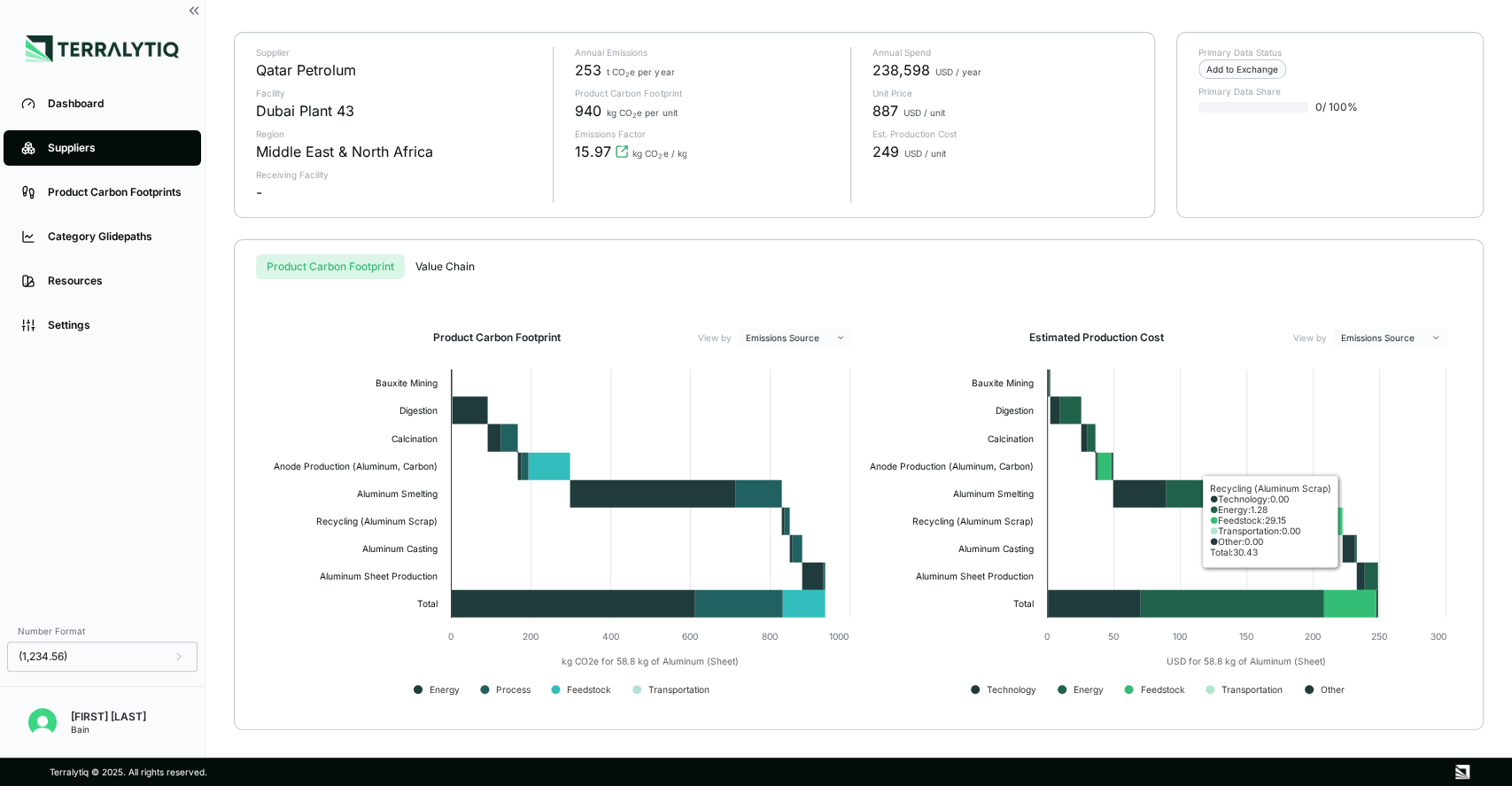 scroll, scrollTop: 0, scrollLeft: 0, axis: both 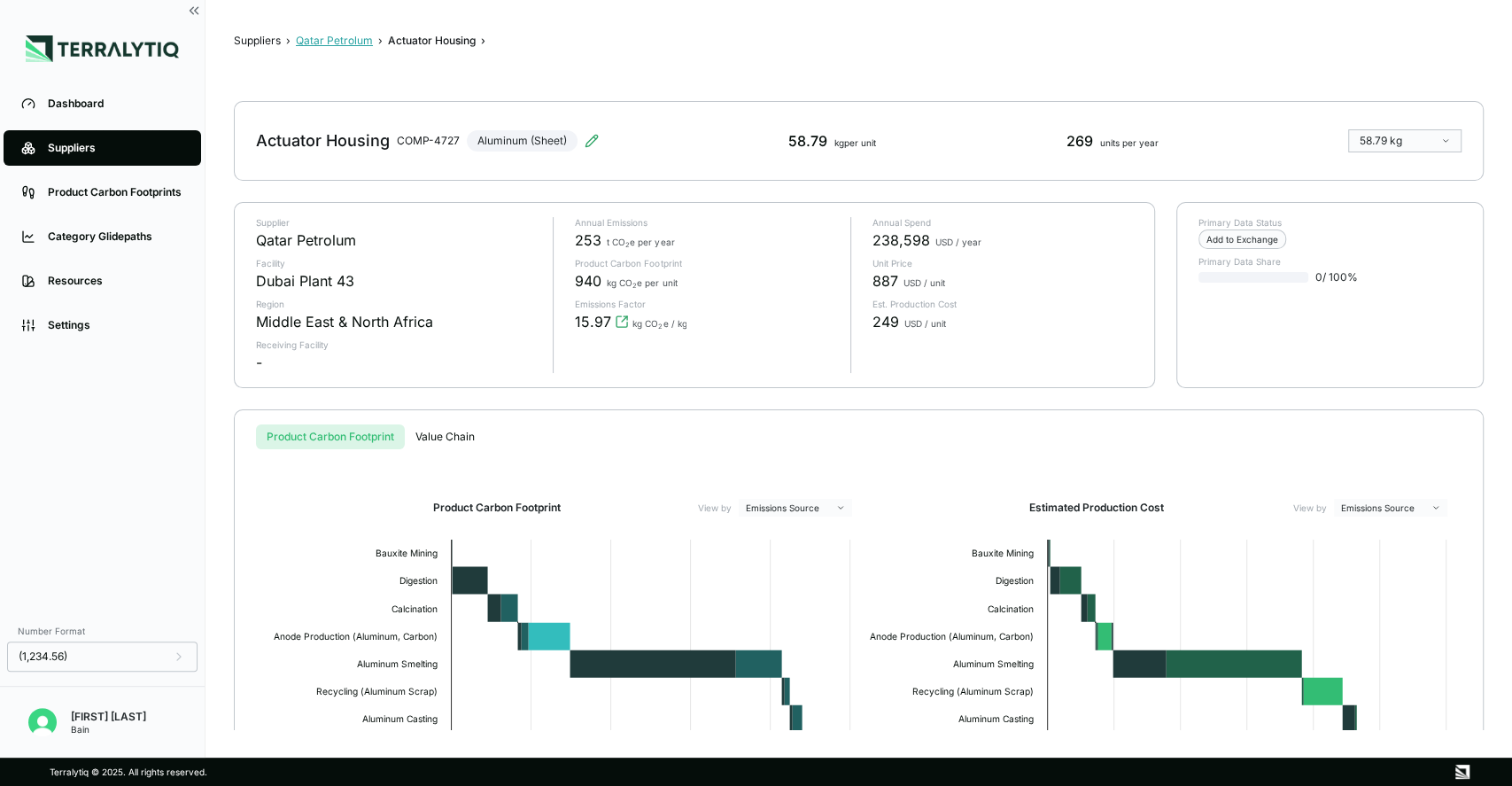 click on "[BRAND]" at bounding box center (334, 41) 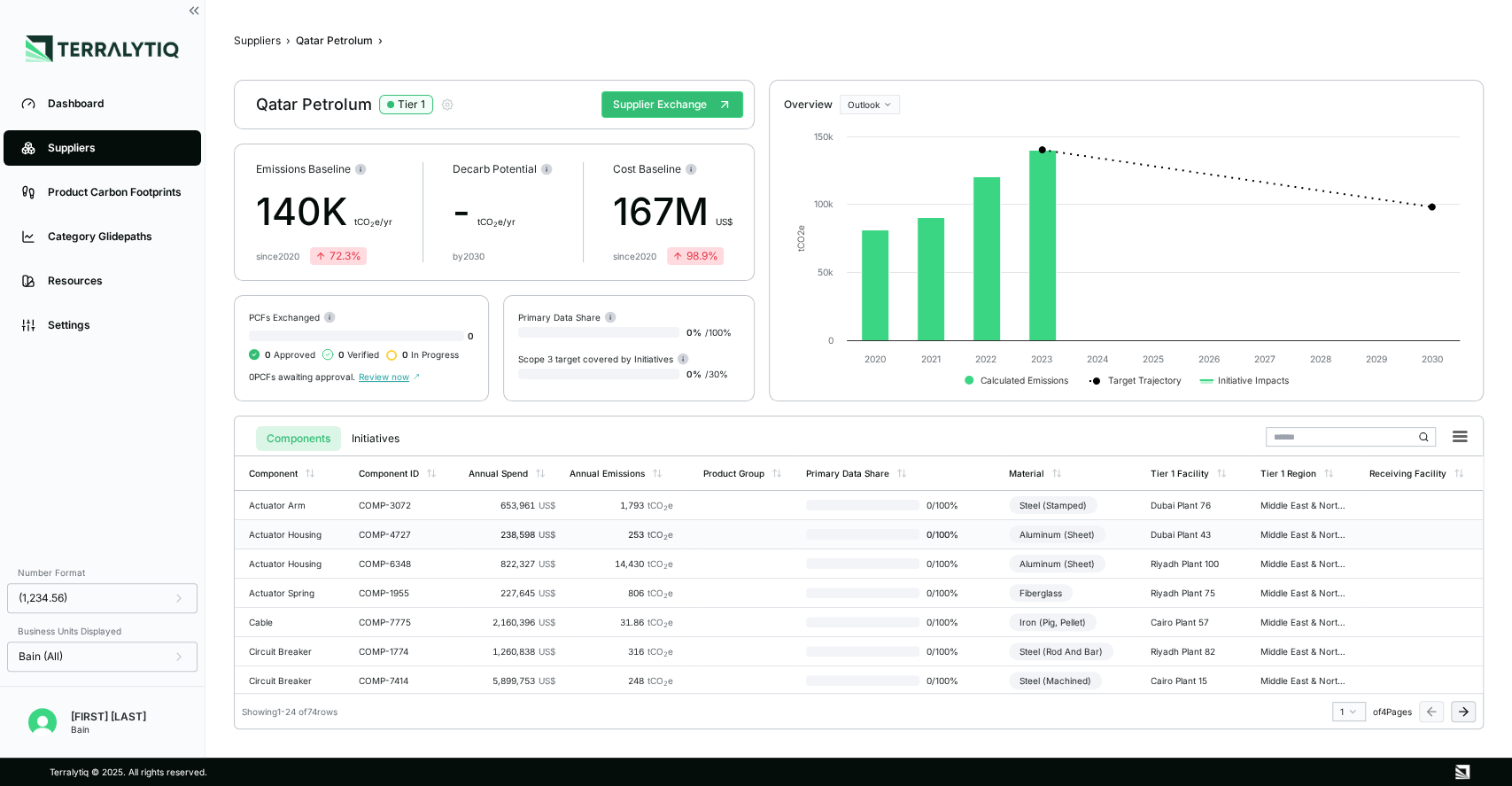 click on "[CITY] Plant [NUMBER]" at bounding box center (1193, 534) 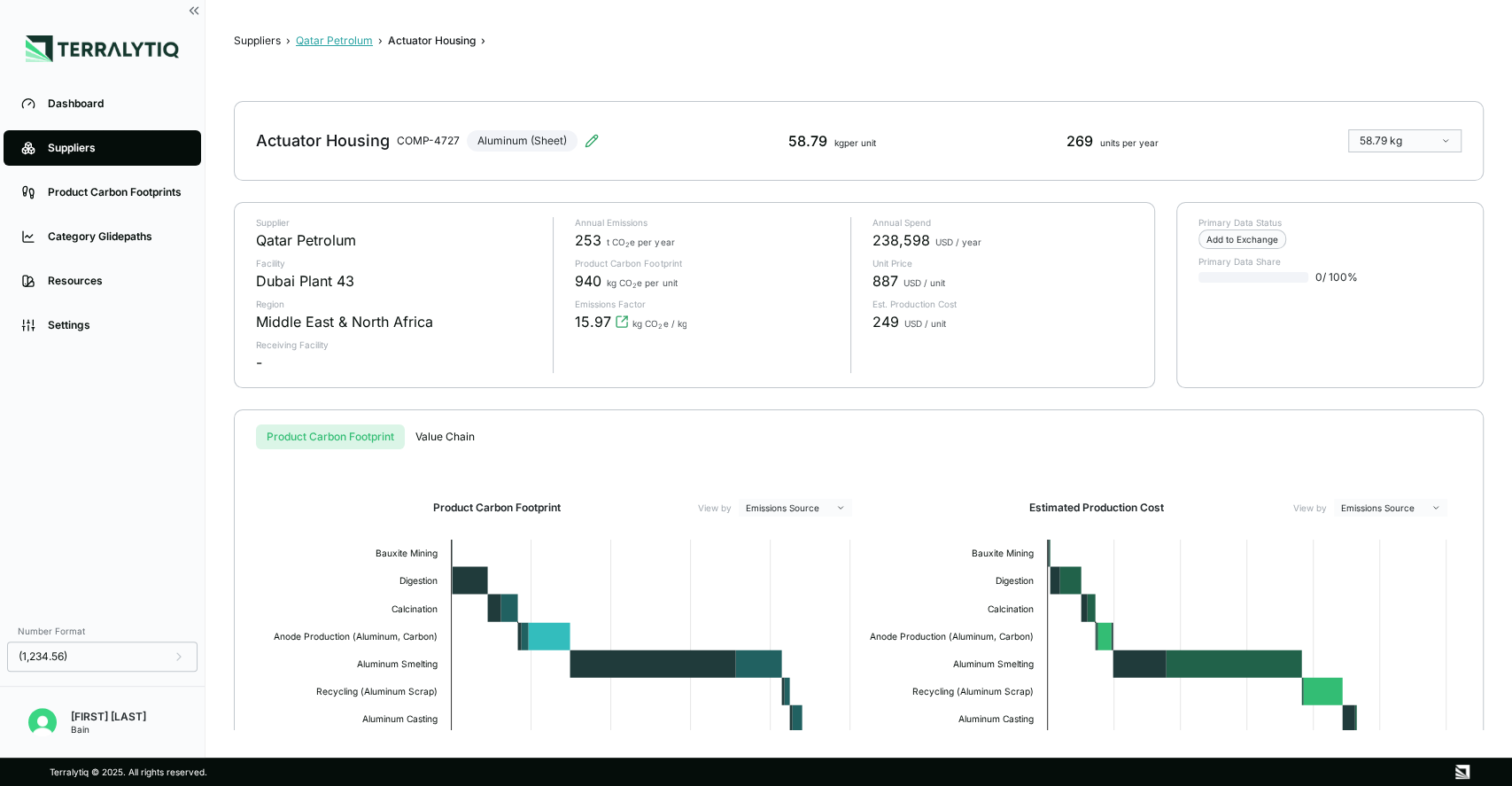 click on "[BRAND]" at bounding box center (334, 41) 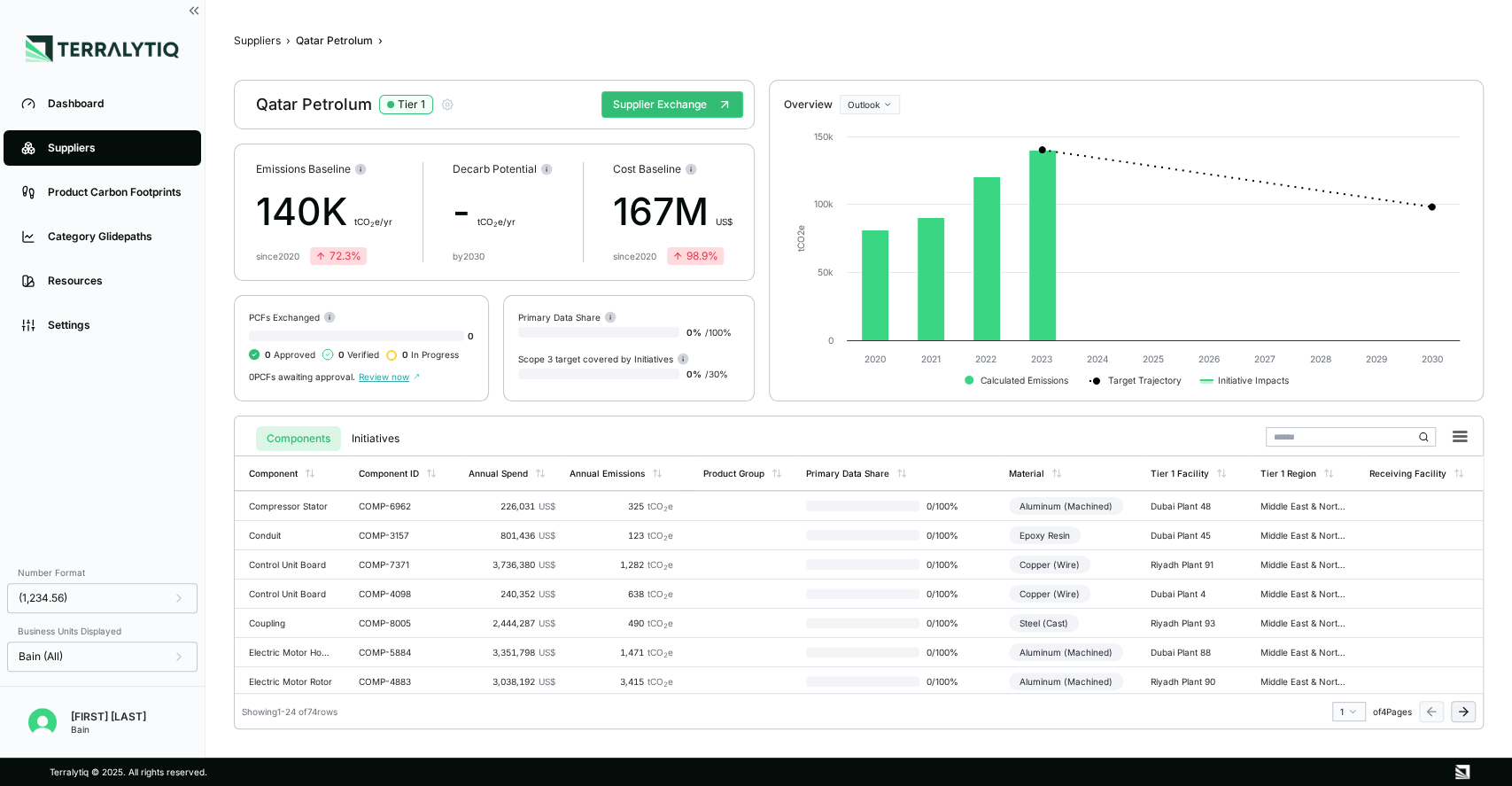 scroll, scrollTop: 0, scrollLeft: 0, axis: both 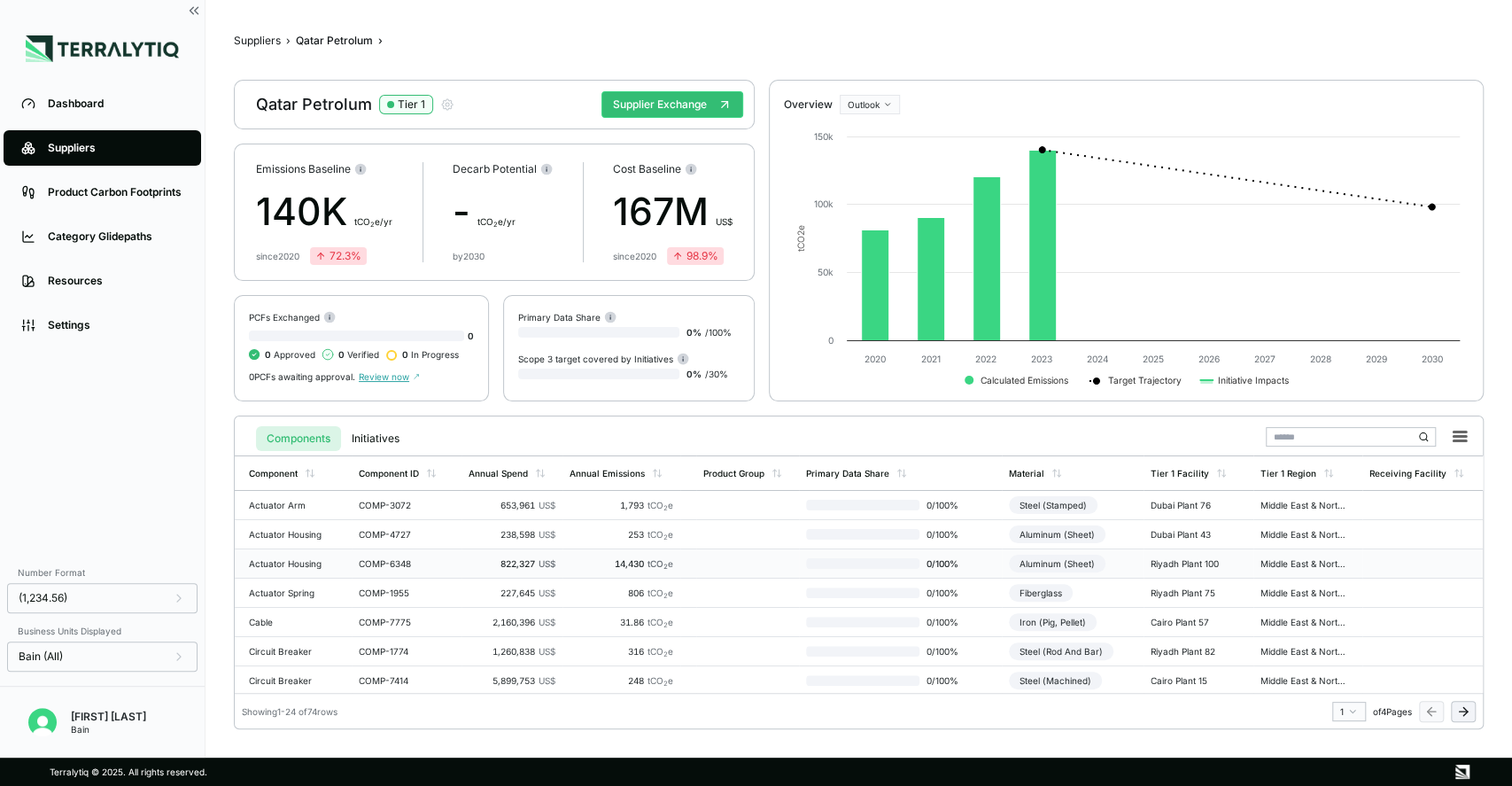 click on "[CITY] Plant [NUMBER]" at bounding box center [1198, 564] 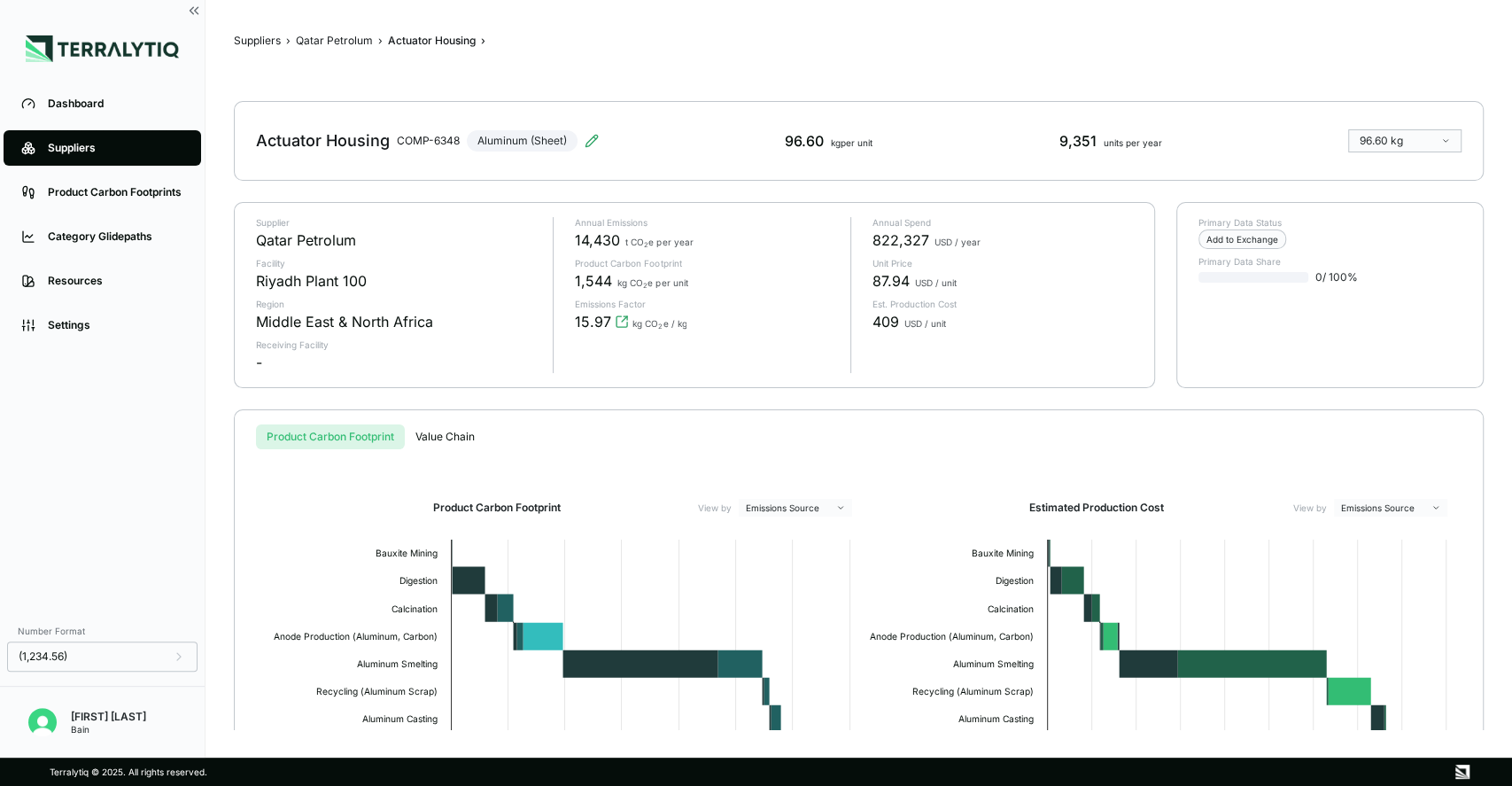 click on "Suppliers › Qatar Petrolum › Actuator Housing › Actuator Housing COMP-6348 Aluminum (Sheet) 96.60 kg  per unit 9,351 units per year 96.60   kg Supplier Qatar Petrolum Facility Riyadh Plant 100 Region Middle East & North Africa Receiving Facility - Annual Emissions 14,430 t CO 2 e per year Product Carbon Footprint 1,544 kg CO 2 e per unit Emissions Factor 15.97 kg CO 2 e / kg Annual Spend 822,327 USD / year Unit Price 87.94 USD / unit Est. Production Cost 409 USD / unit Primary Data Status Add to Exchange Primary Data Share 0  /   100 % Product Carbon Footprint Value Chain Product Carbon Footprint View by Emissions Source Created with Highcharts 11.4.8 kg CO2e for 96.6 kg of Aluminum (Sheet) Energy Process Feedstock Transportation 0 1000 250 500 750 1250 1500 1750 Bauxite Mining Digestion Calcination Anode Production (Aluminum, Carbon) Aluminum Smelting Recycling (Aluminum Scrap) Aluminum Casting Aluminum Sheet Production Total Highcharts.com Bauxite Mining ●  Energy:  4.17 ●  Process:  0.00 ● 0.00" at bounding box center [858, 378] 